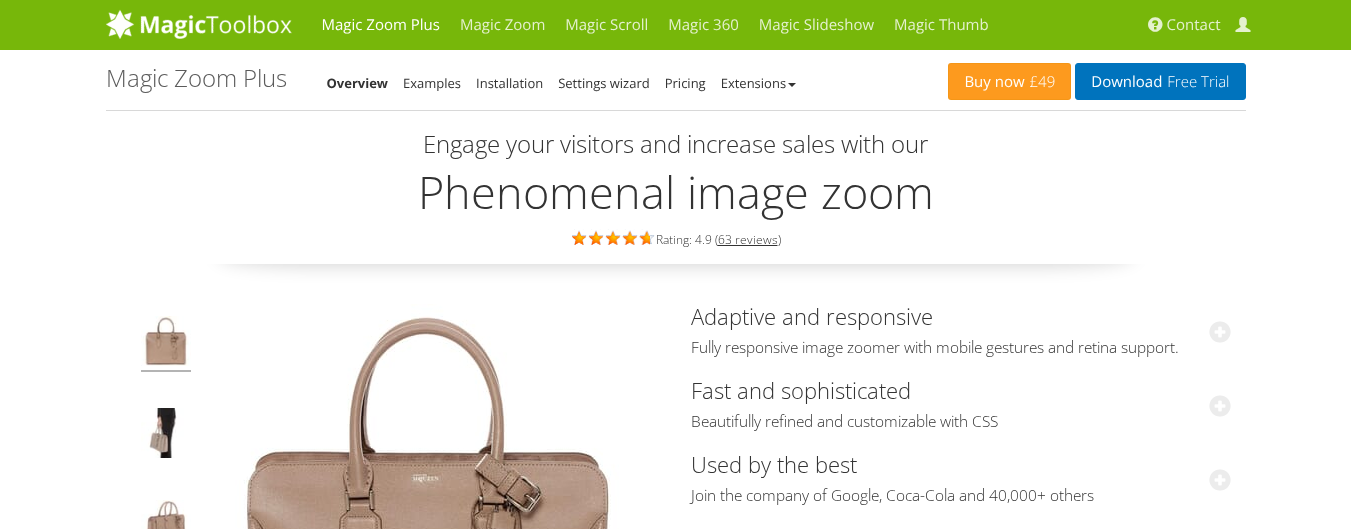scroll, scrollTop: 0, scrollLeft: 0, axis: both 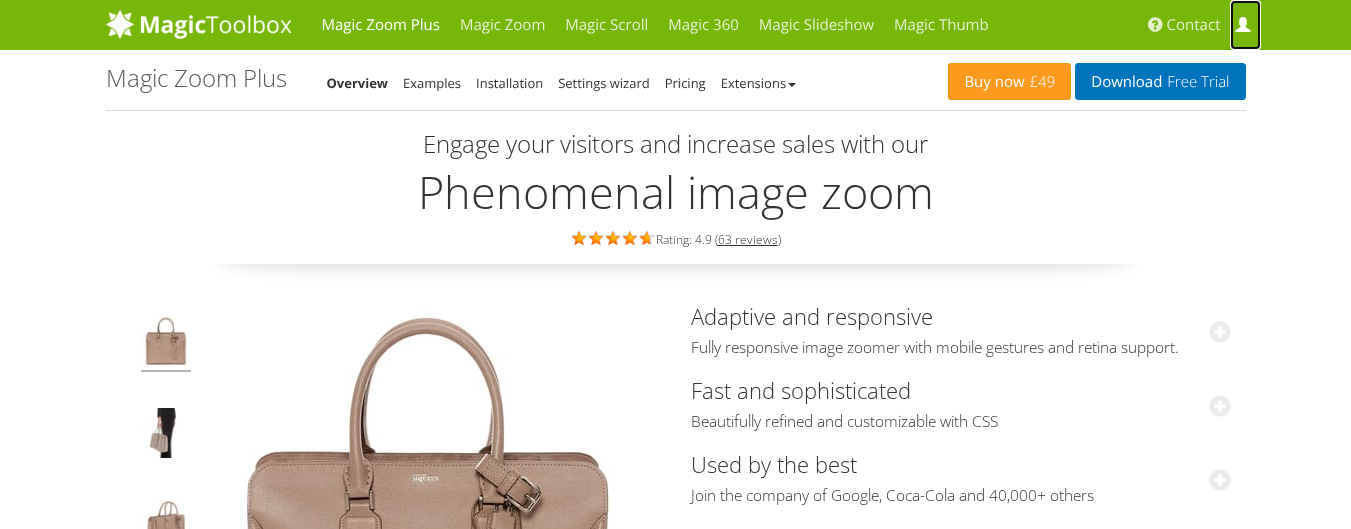 click at bounding box center (1242, 25) 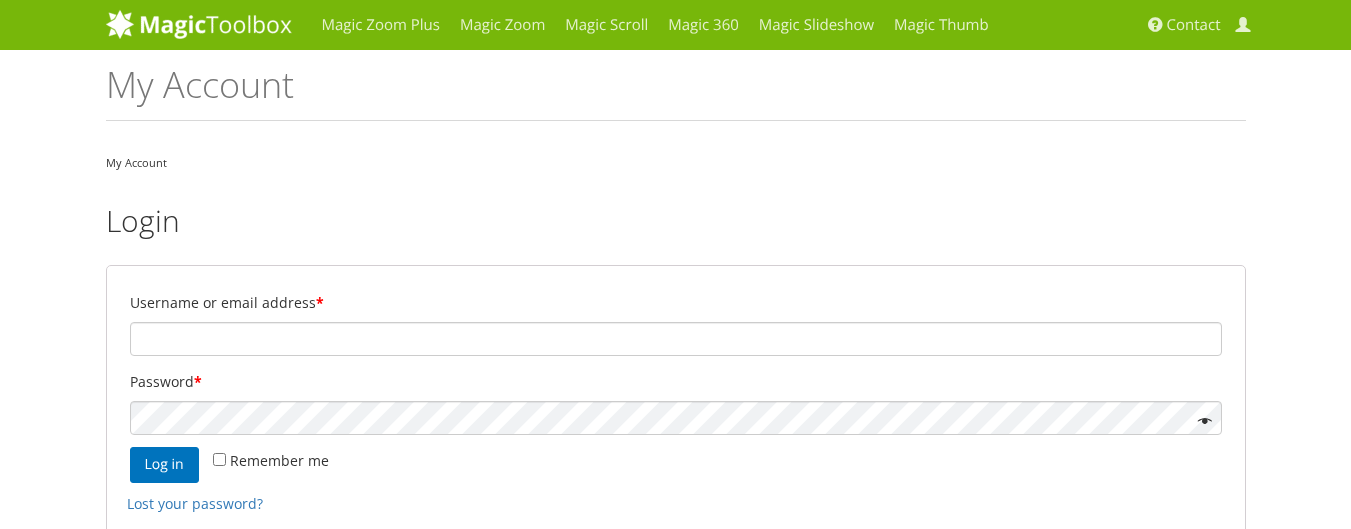 scroll, scrollTop: 0, scrollLeft: 0, axis: both 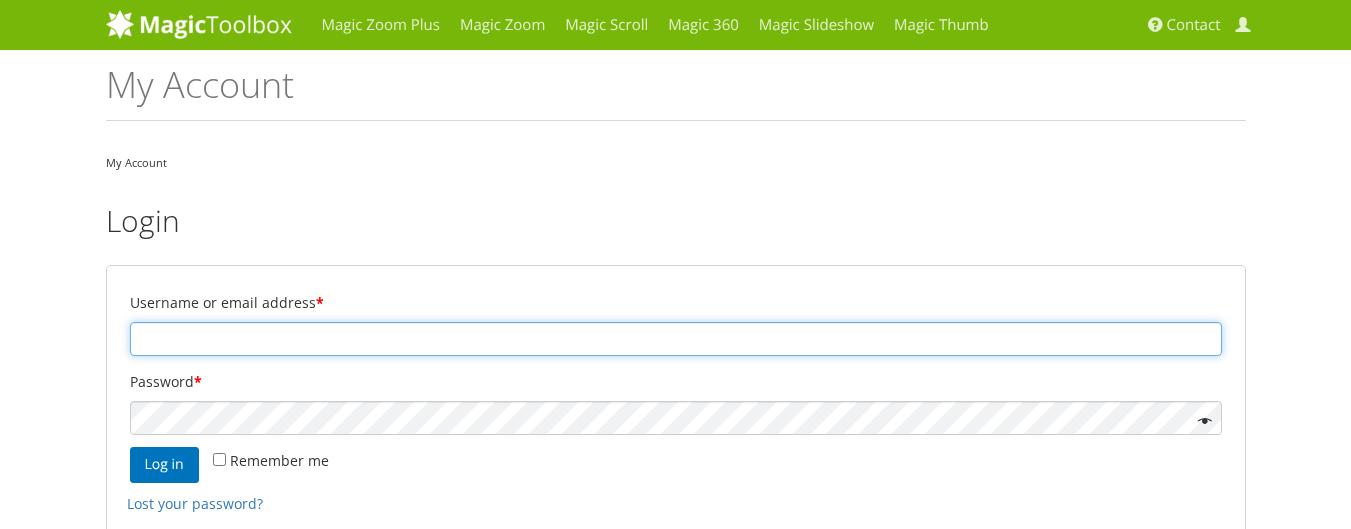 click on "Username or email address  *" at bounding box center (676, 339) 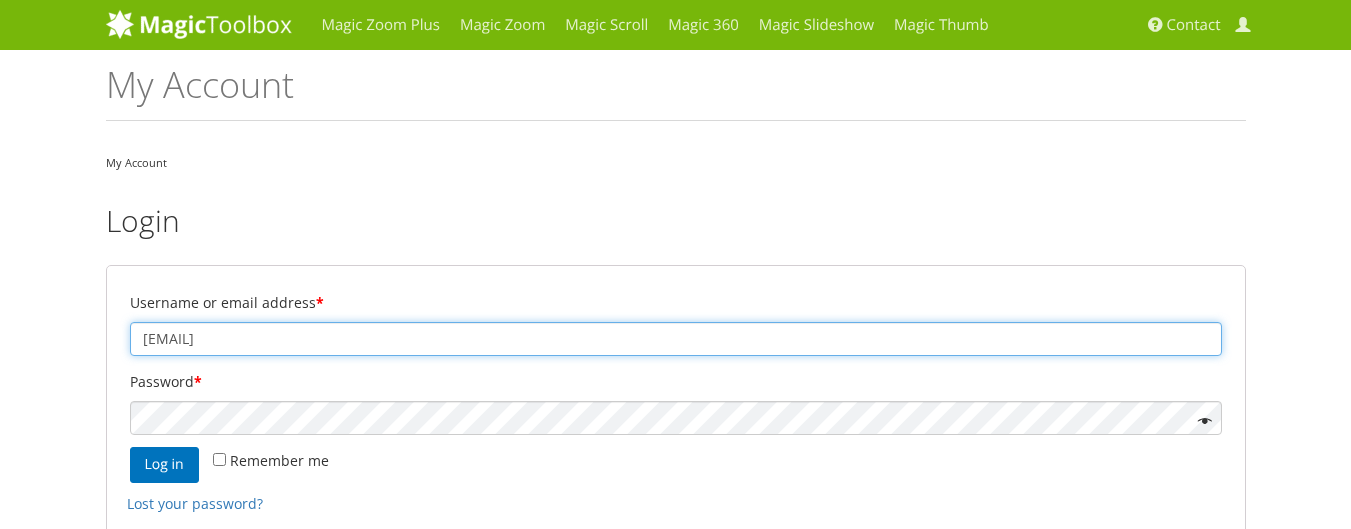 type on "[EMAIL]" 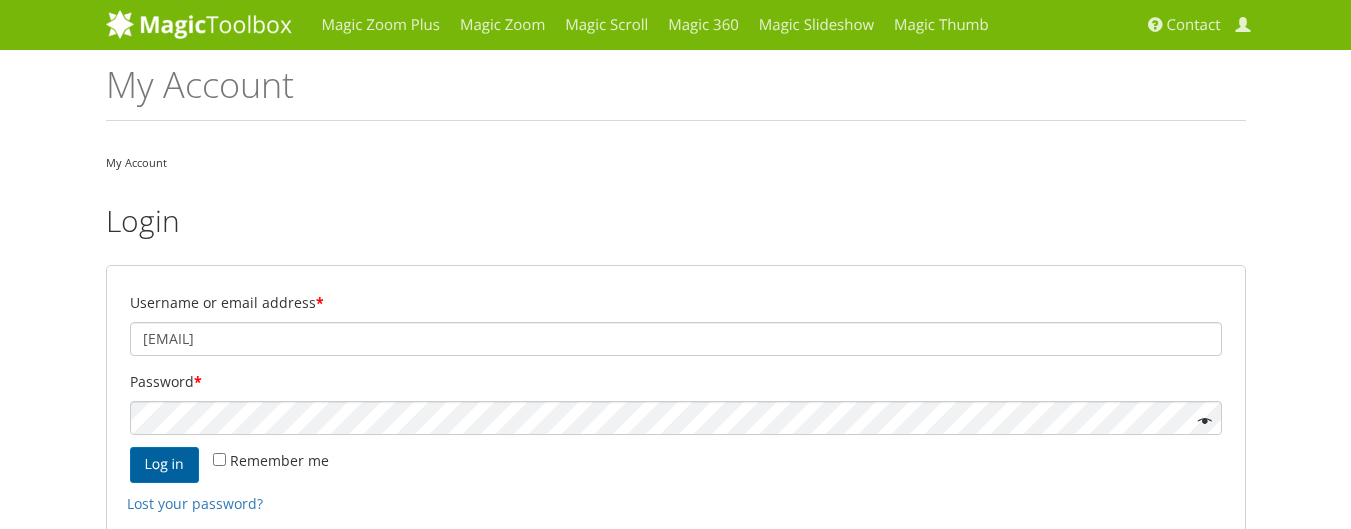 click on "Log in" at bounding box center [164, 465] 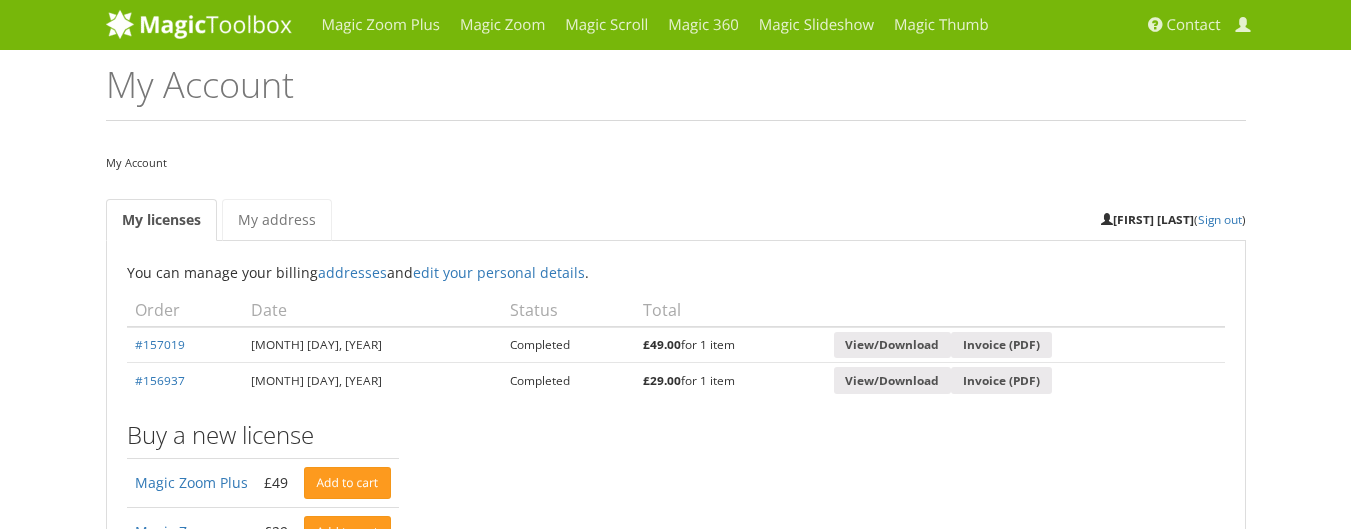 scroll, scrollTop: 0, scrollLeft: 0, axis: both 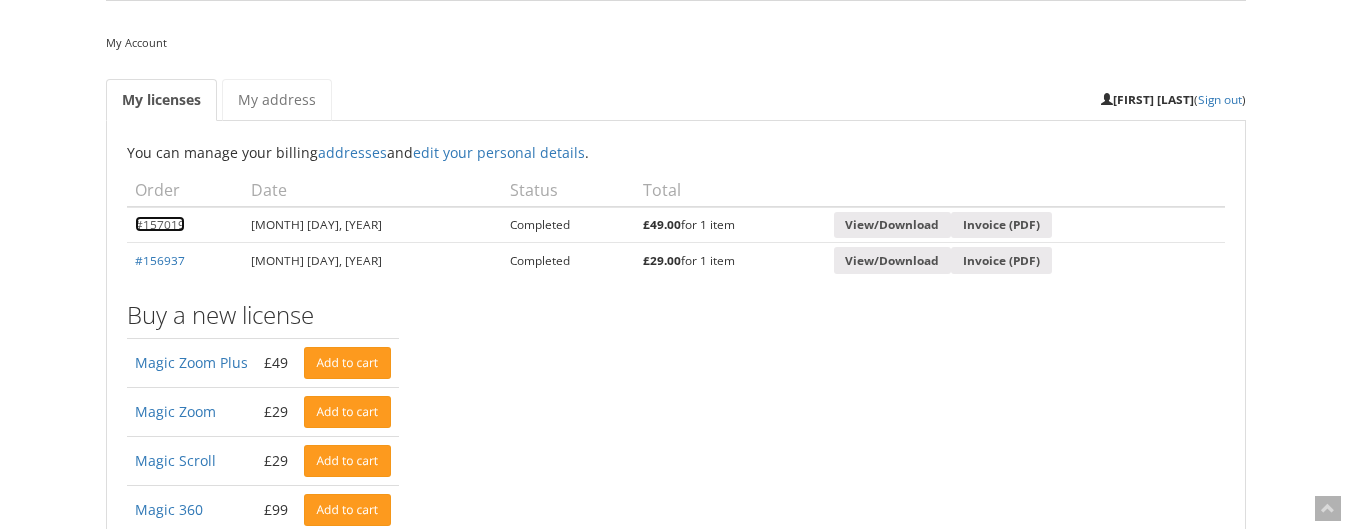 click on "#157019" at bounding box center (160, 224) 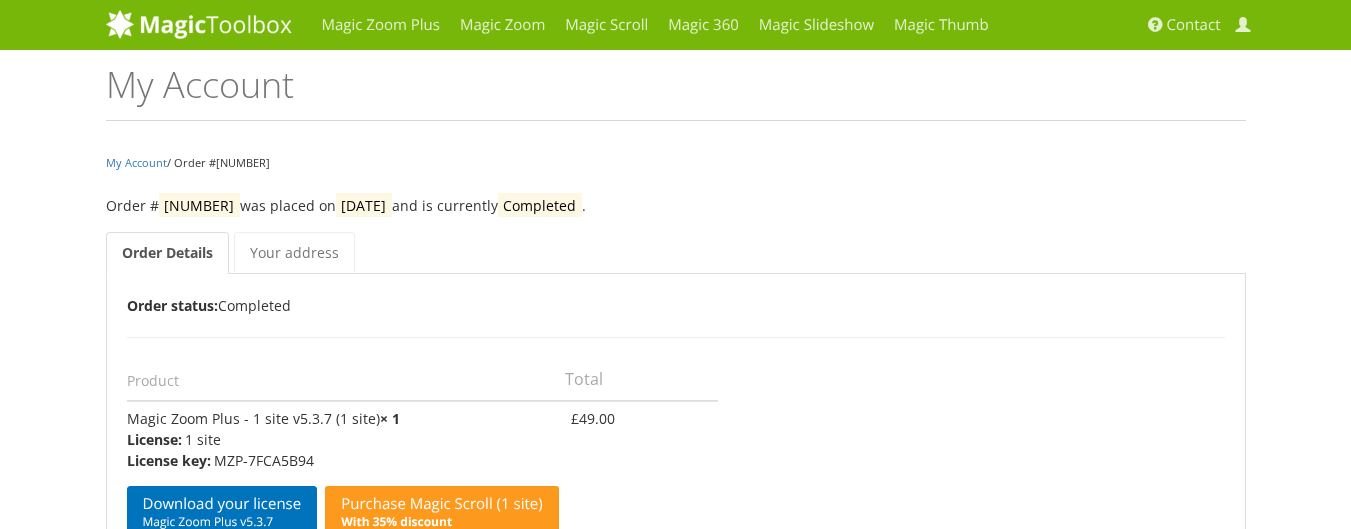 scroll, scrollTop: 0, scrollLeft: 0, axis: both 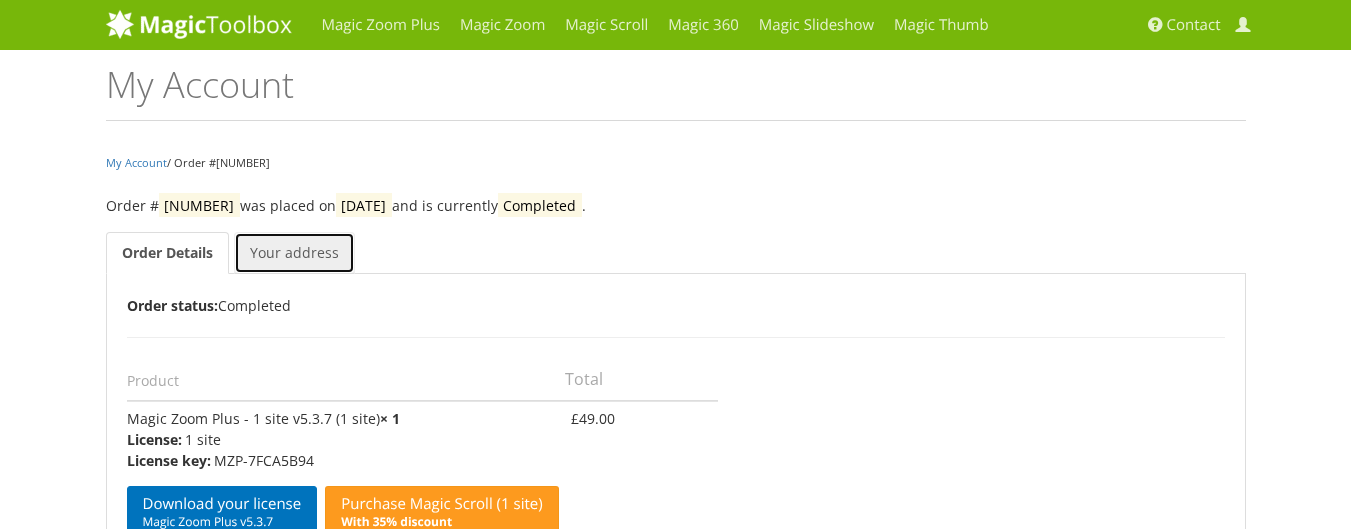 click on "Your address" at bounding box center (294, 253) 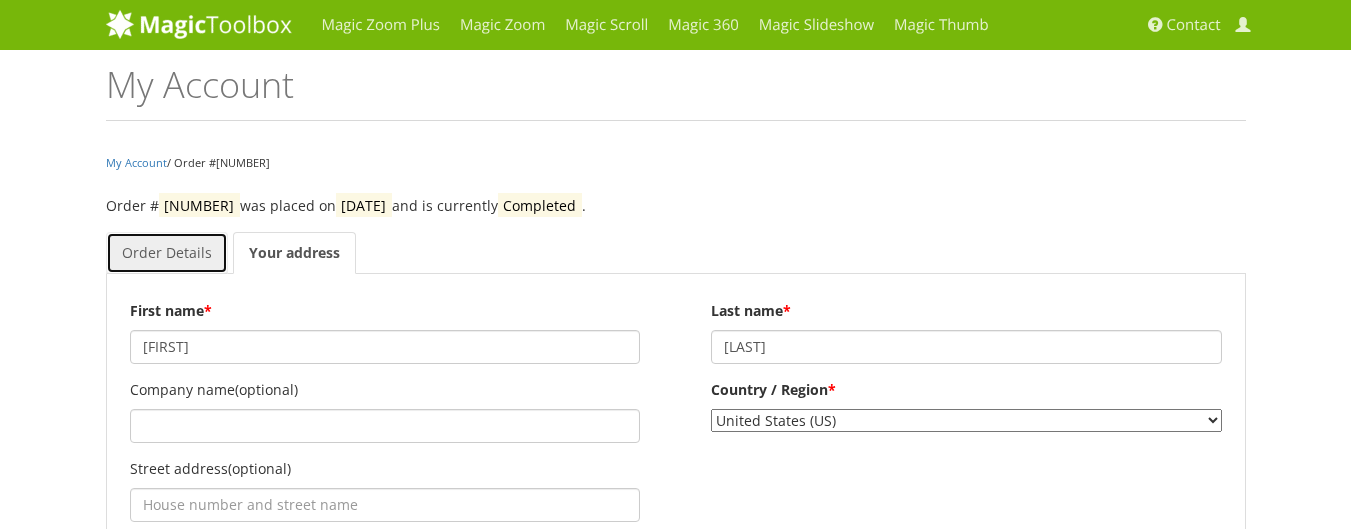 click on "Order Details" at bounding box center (167, 253) 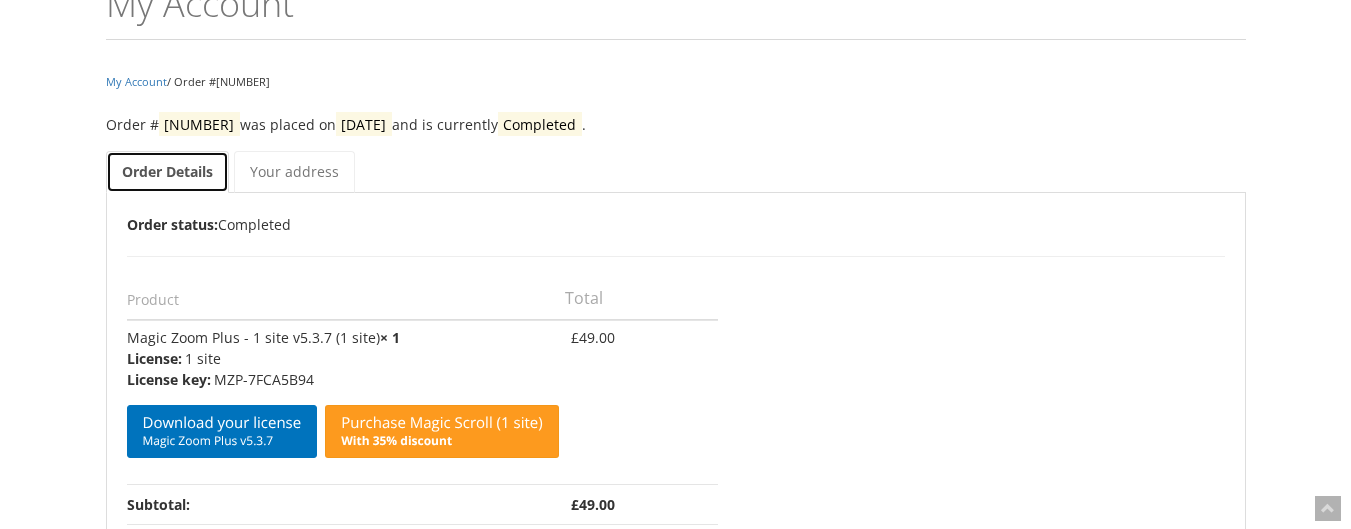 scroll, scrollTop: 360, scrollLeft: 0, axis: vertical 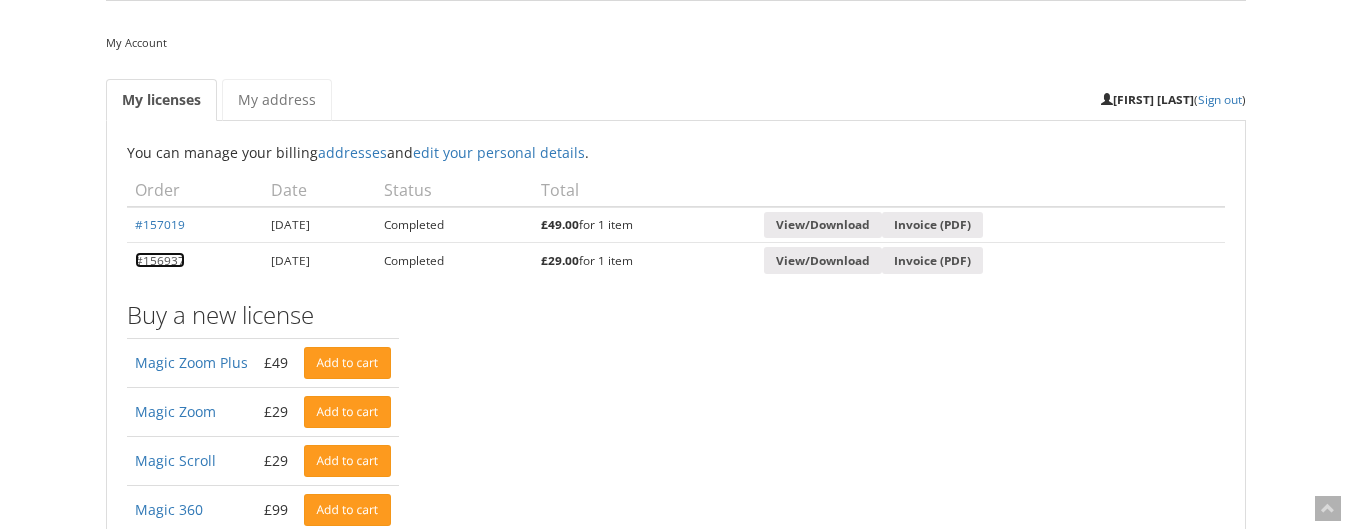 click on "#156937" at bounding box center (160, 260) 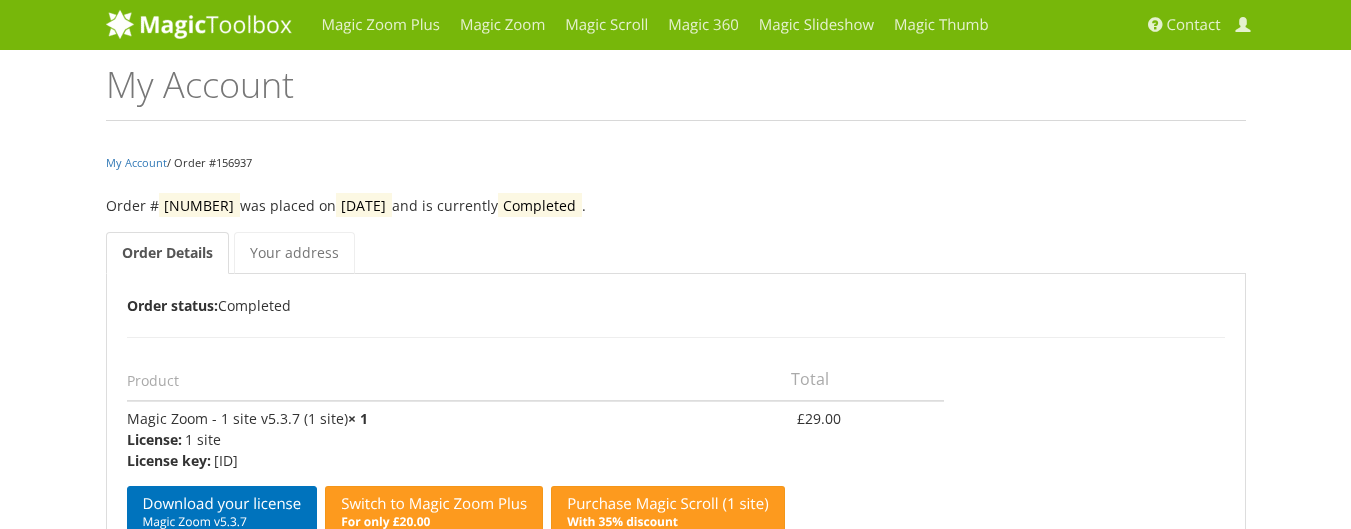 scroll, scrollTop: 0, scrollLeft: 0, axis: both 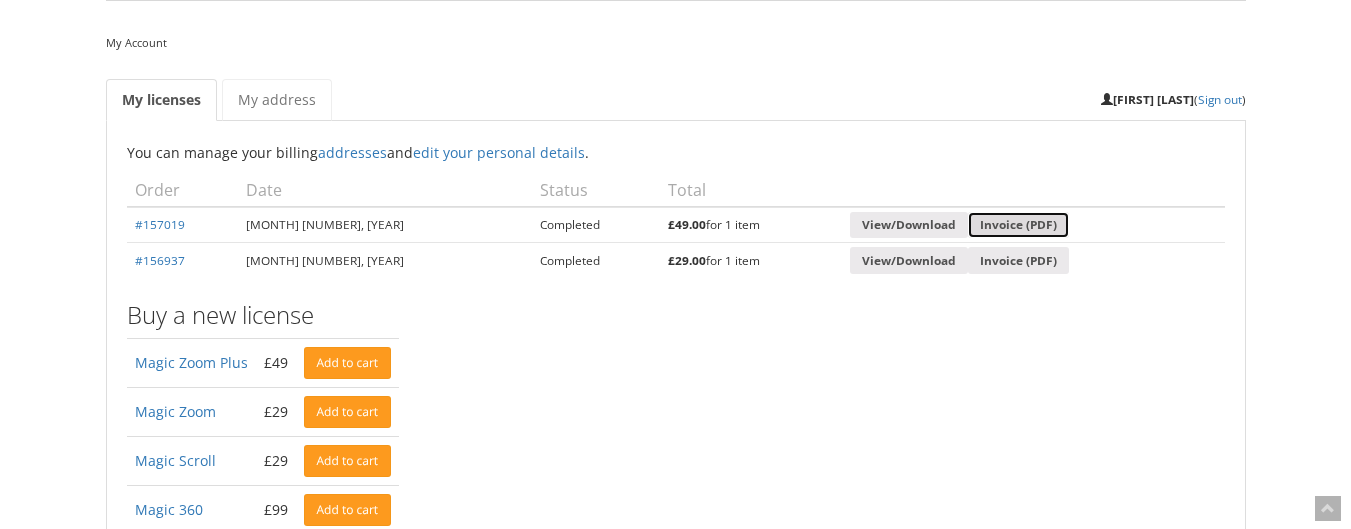 click on "Invoice (PDF)" at bounding box center (1018, 225) 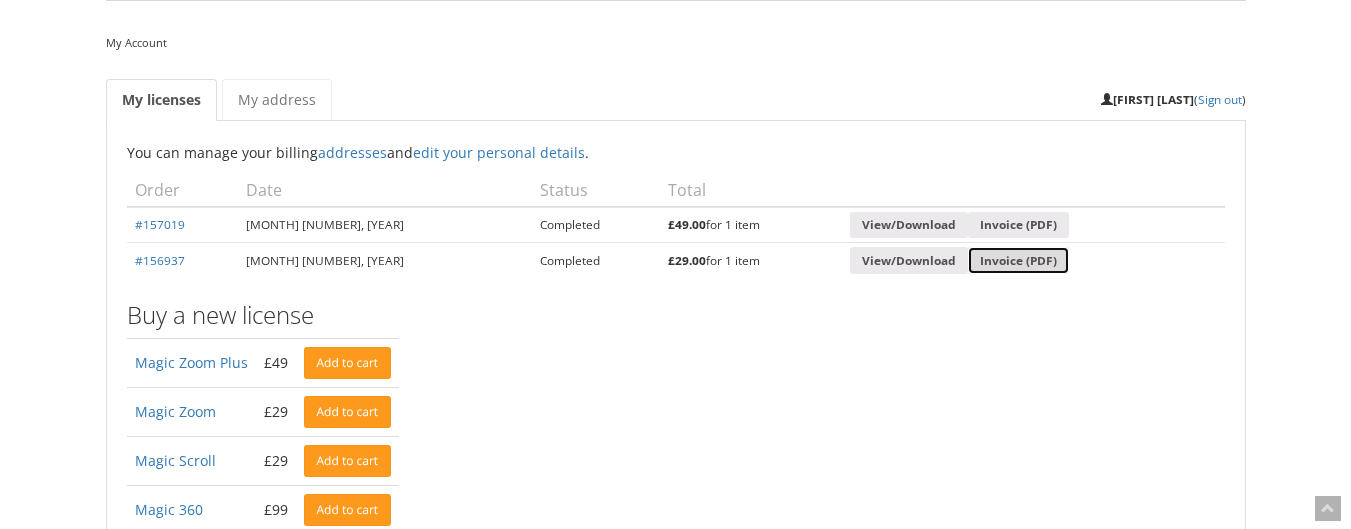 click on "Invoice (PDF)" at bounding box center (1018, 260) 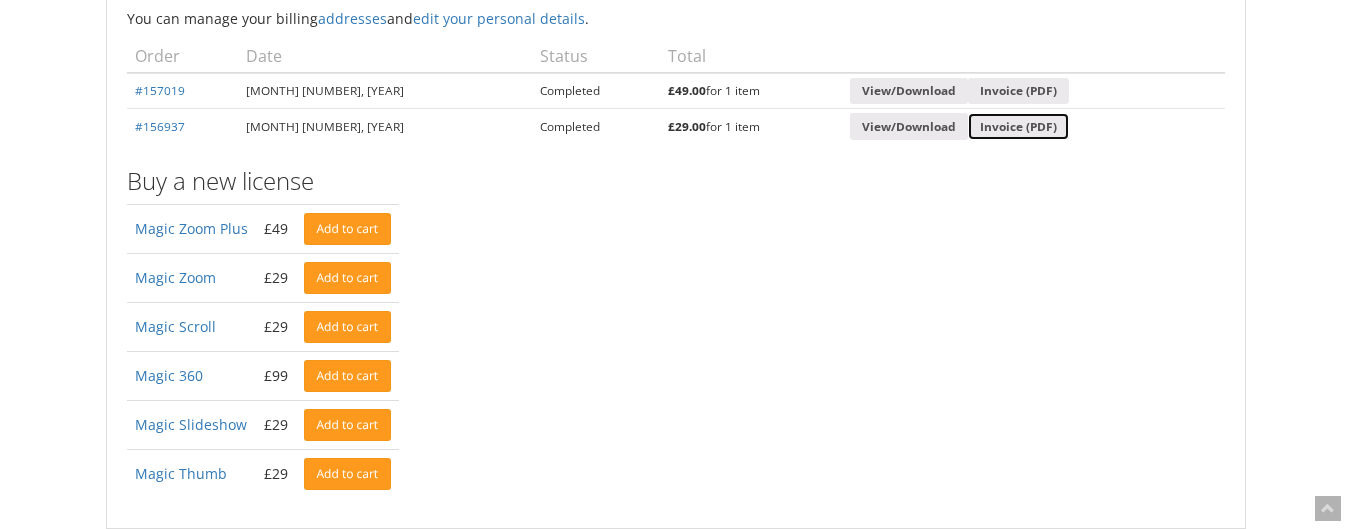 scroll, scrollTop: 120, scrollLeft: 0, axis: vertical 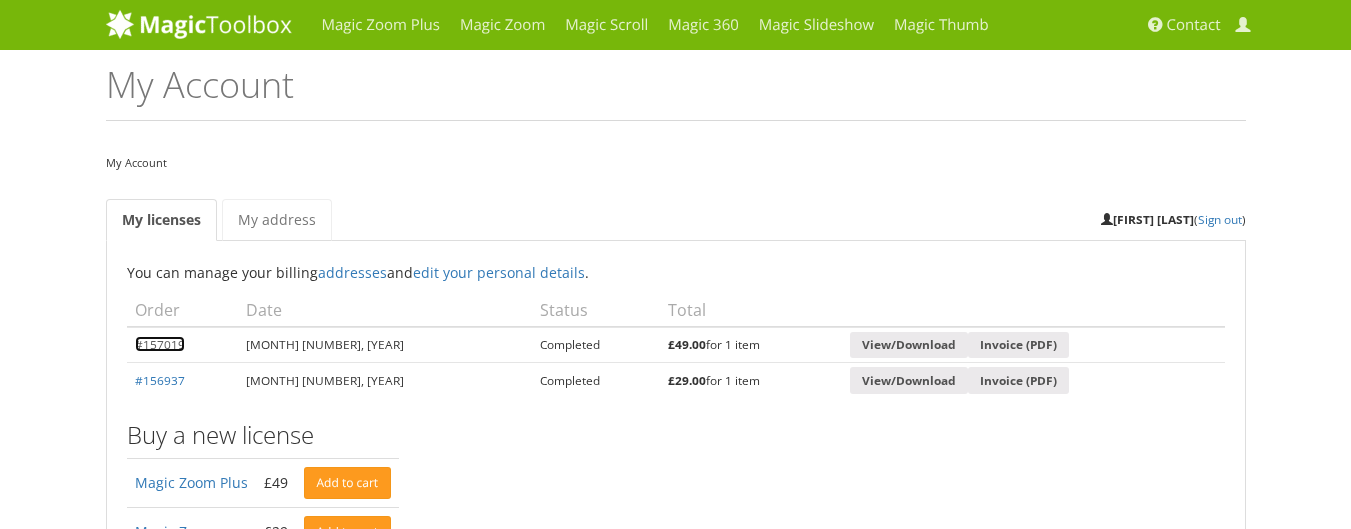 click on "#157019" at bounding box center (160, 344) 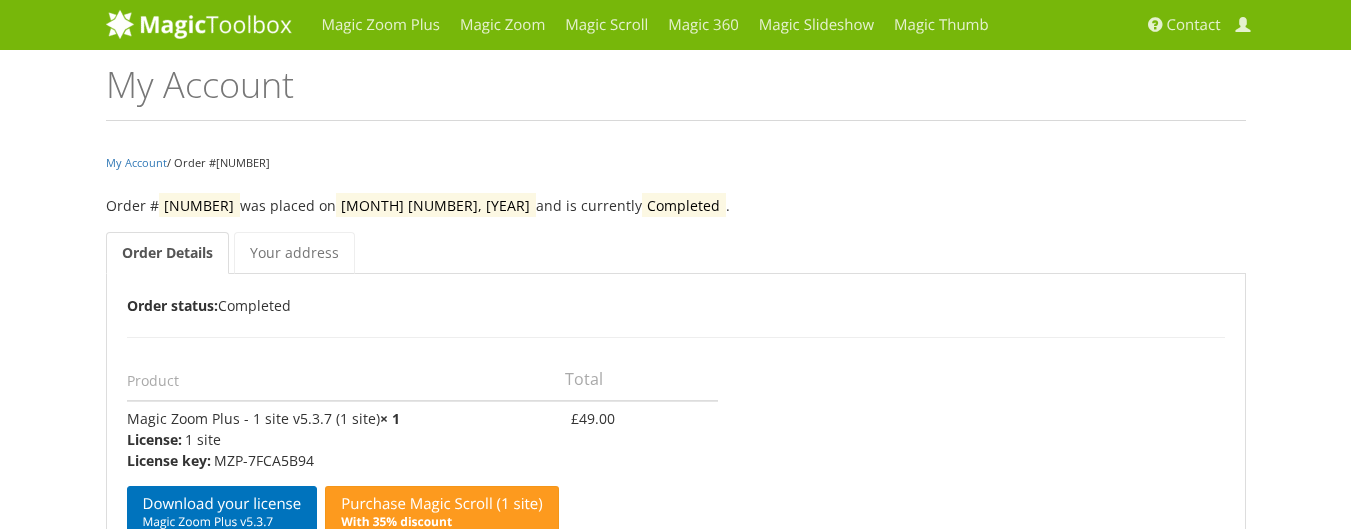 scroll, scrollTop: 0, scrollLeft: 0, axis: both 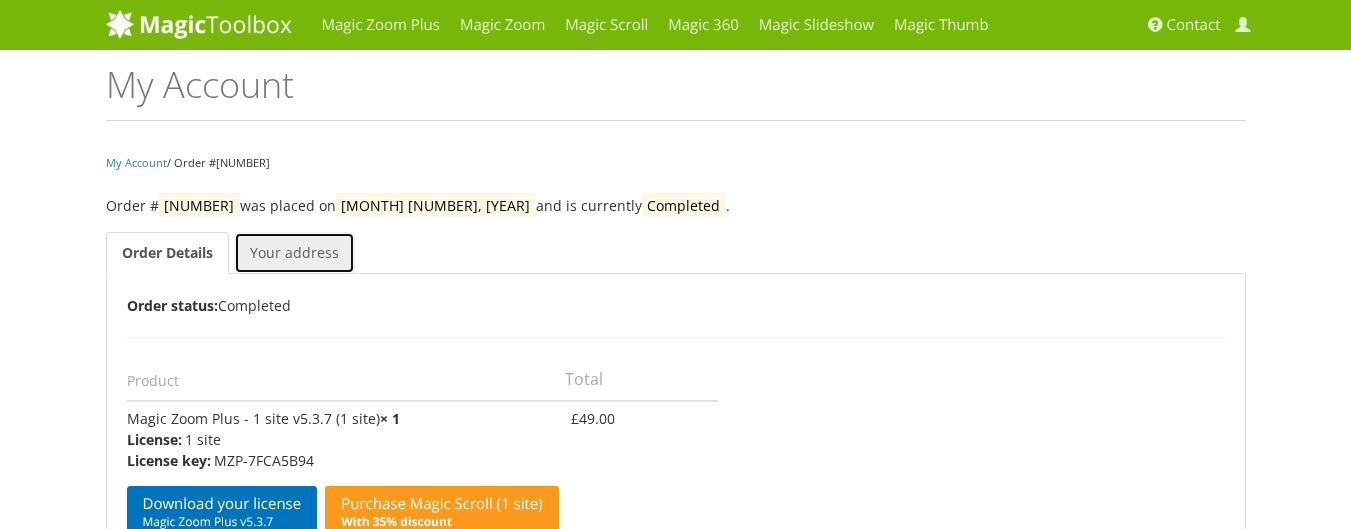 click on "Your address" at bounding box center [294, 253] 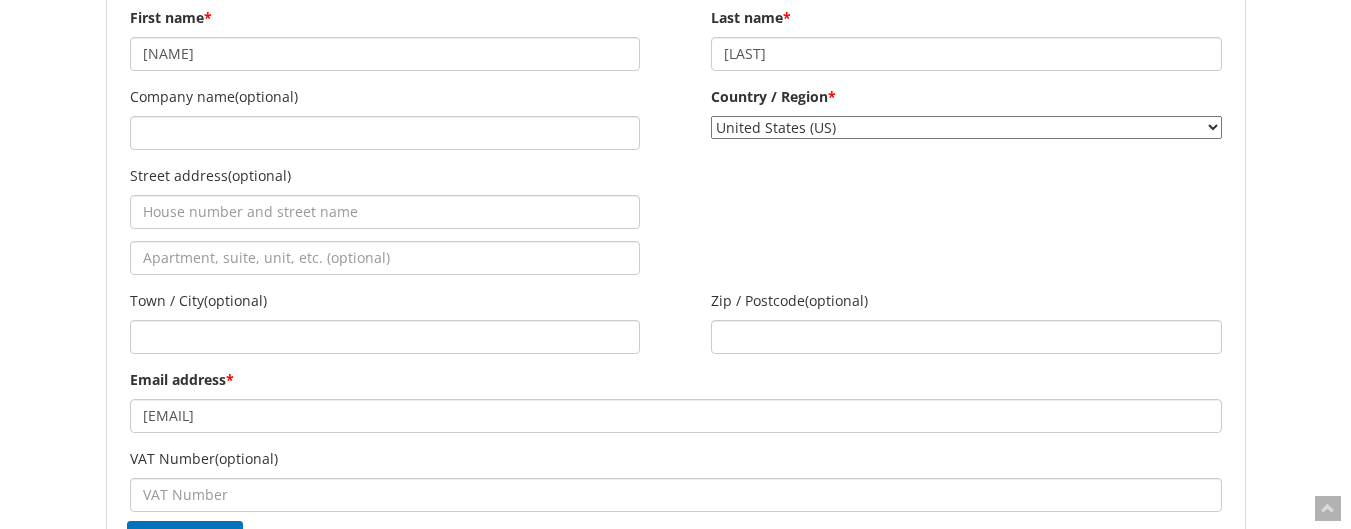 scroll, scrollTop: 0, scrollLeft: 0, axis: both 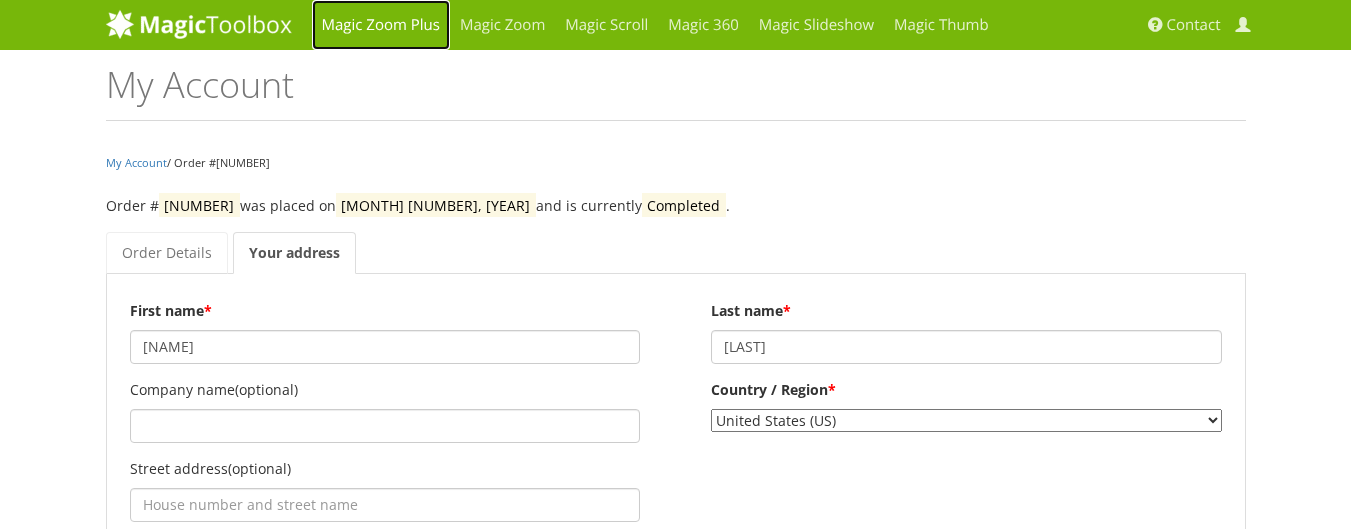 click on "Magic Zoom Plus" at bounding box center [381, 25] 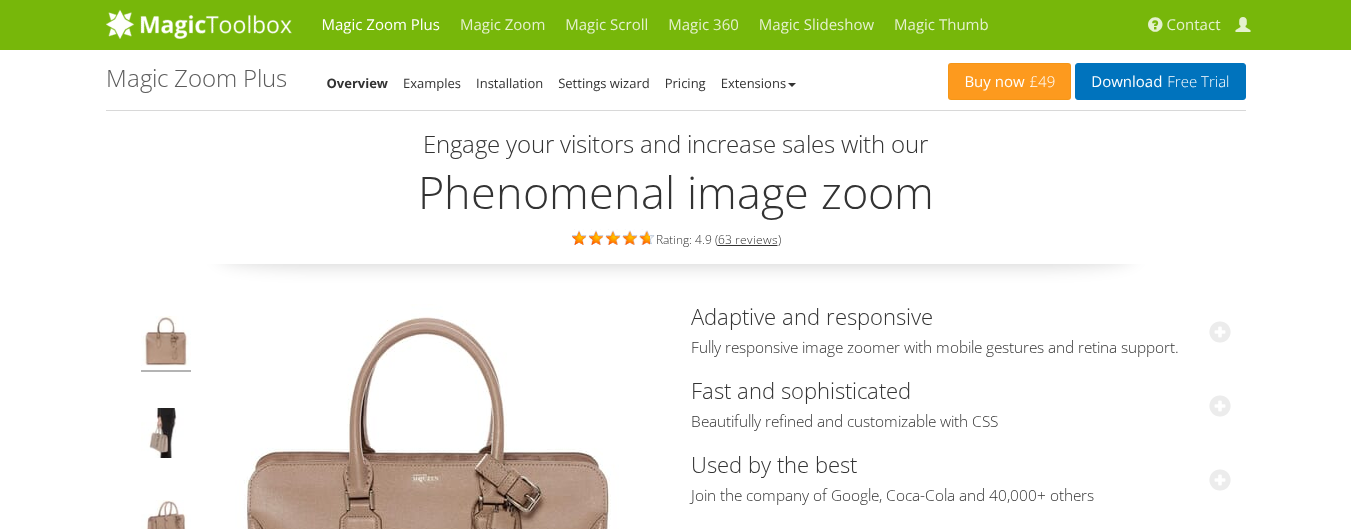 scroll, scrollTop: 0, scrollLeft: 0, axis: both 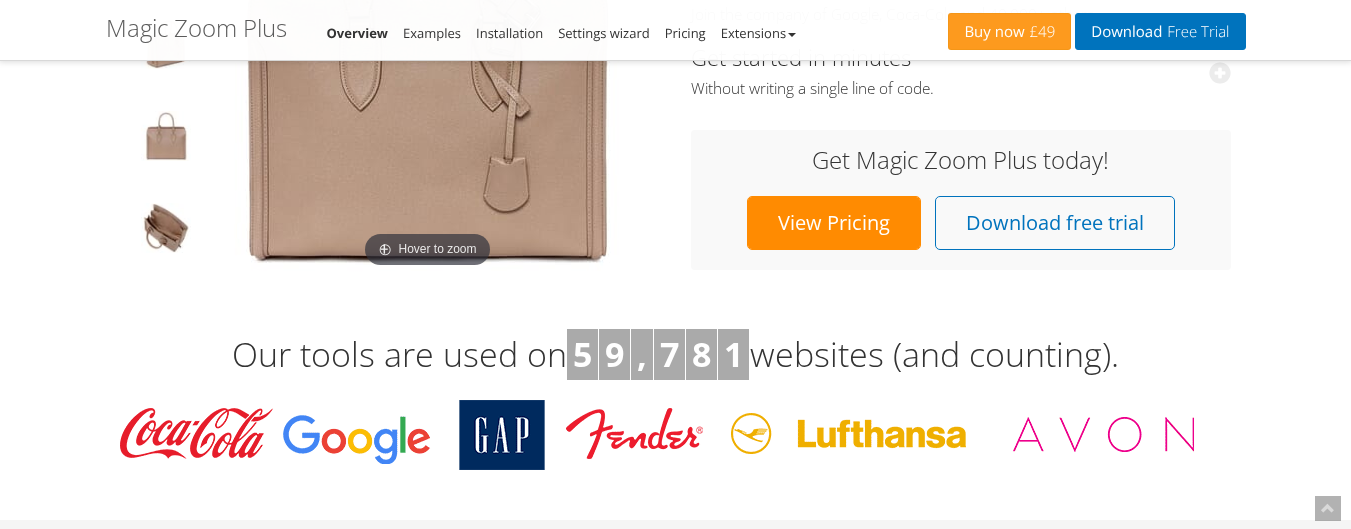 click on "View Pricing   Download free trial" at bounding box center [961, 223] 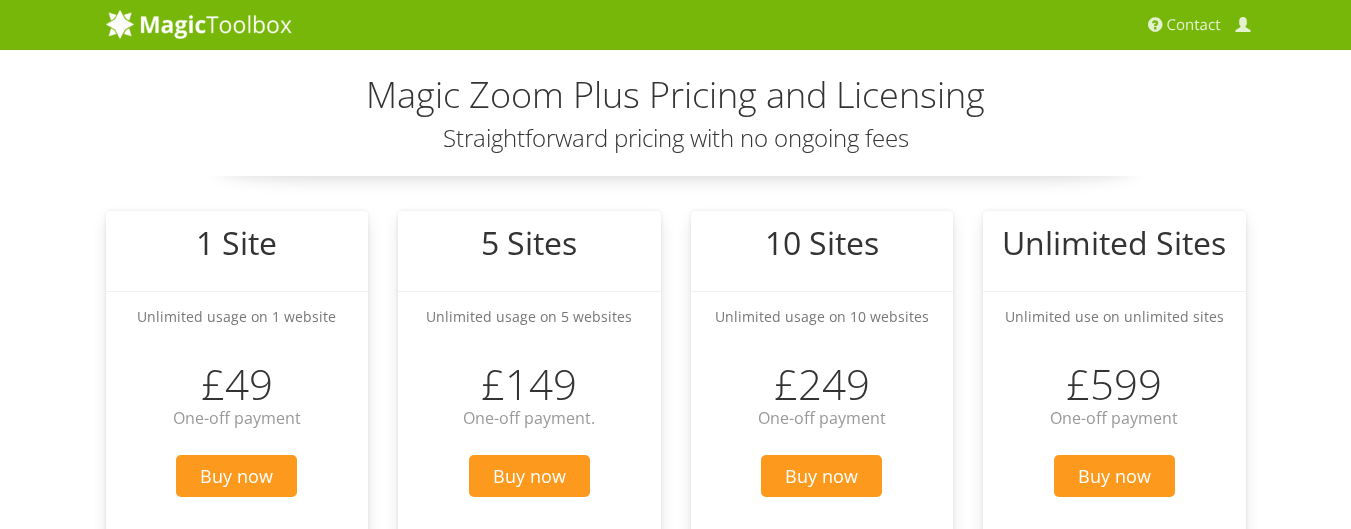 scroll, scrollTop: 0, scrollLeft: 0, axis: both 